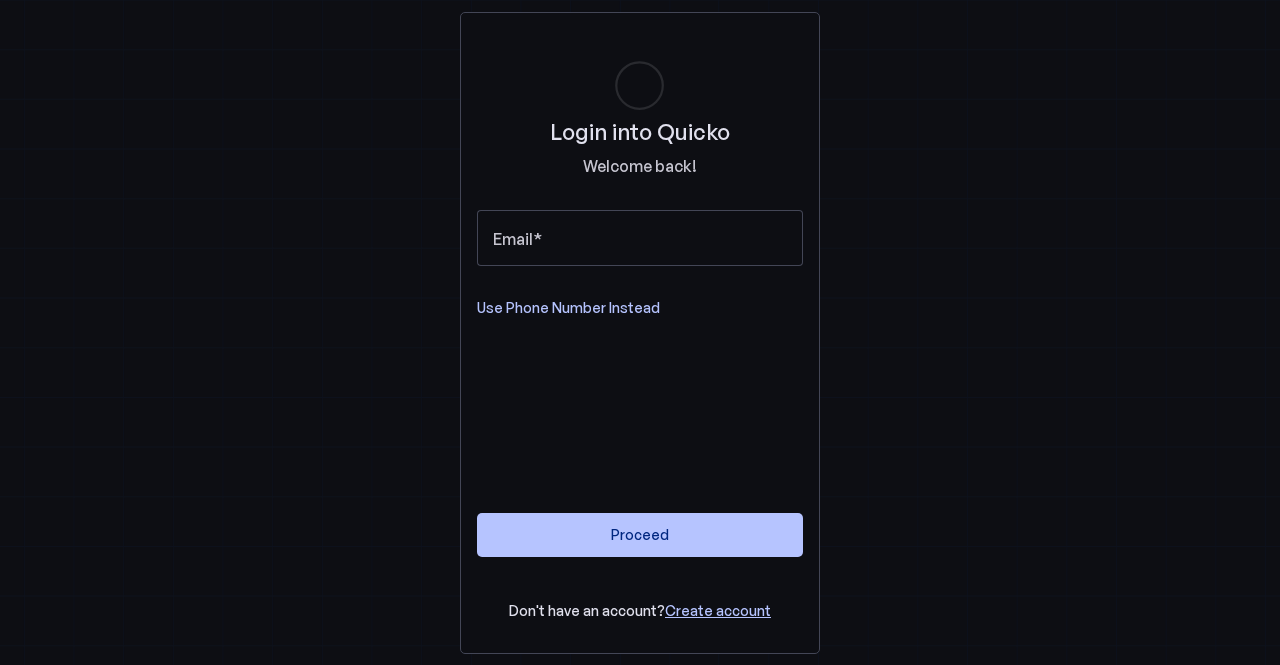 scroll, scrollTop: 0, scrollLeft: 0, axis: both 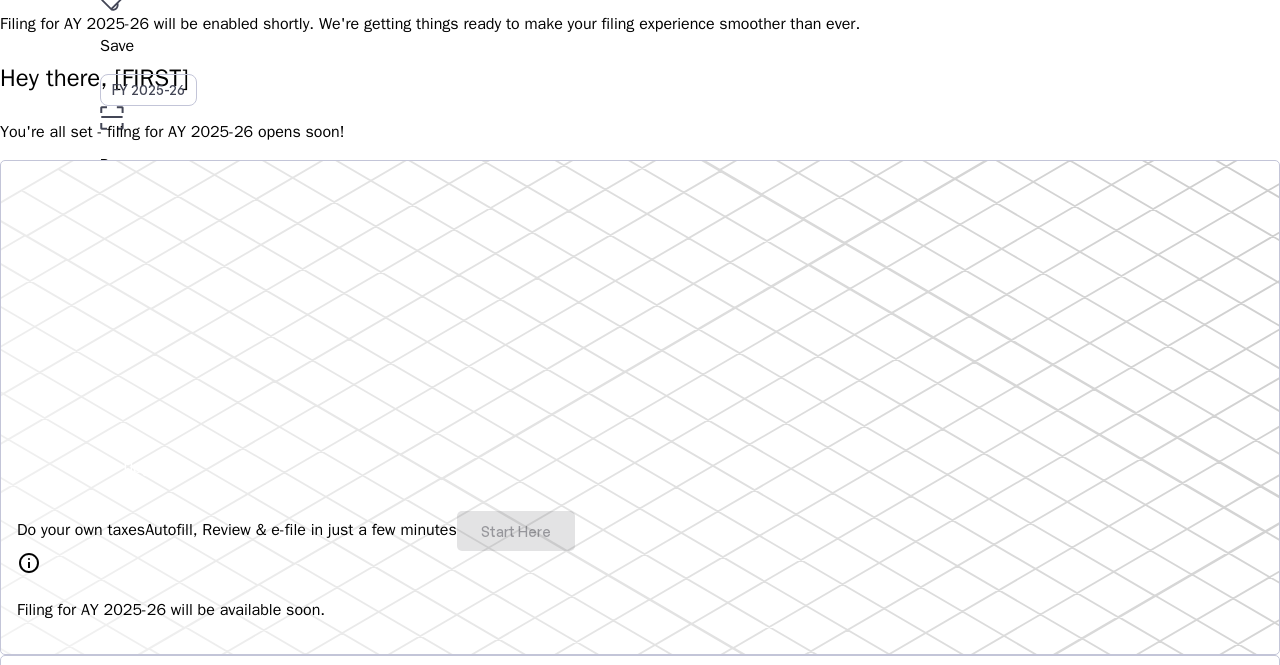 click on "Do your own taxes   Autofill, Review & e-file in just a few minutes   Start Here" at bounding box center [640, 531] 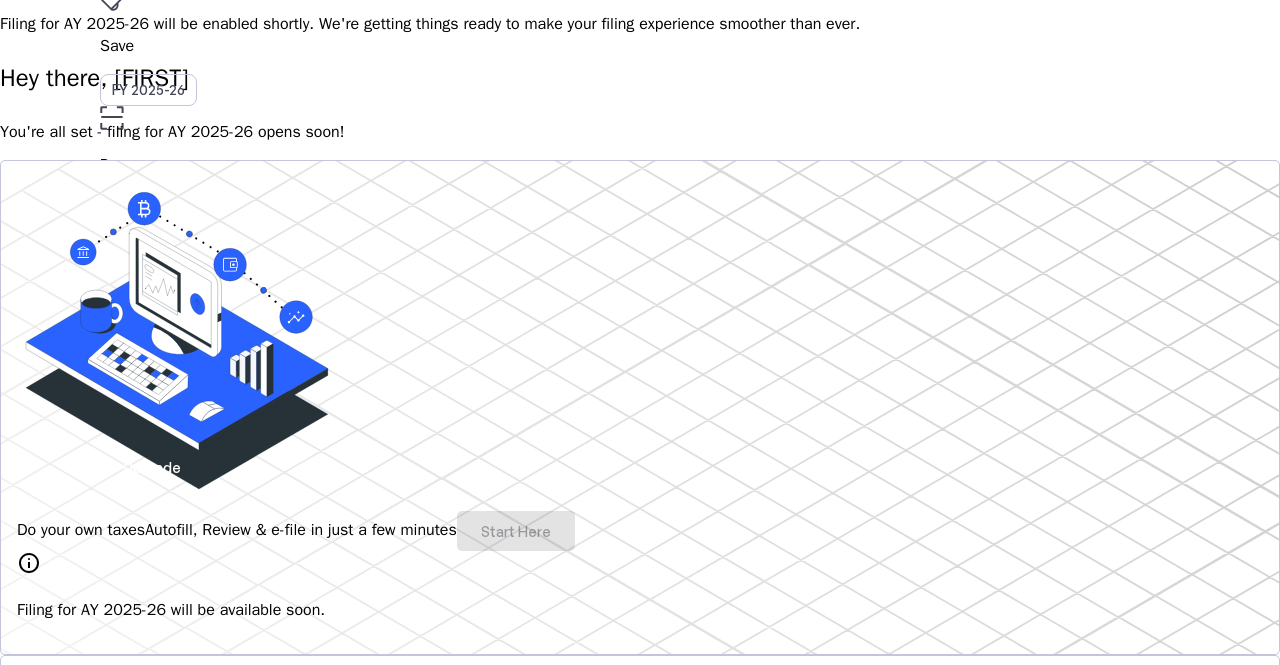 click on "Do your own taxes   Autofill, Review & e-file in just a few minutes   Start Here" at bounding box center (640, 531) 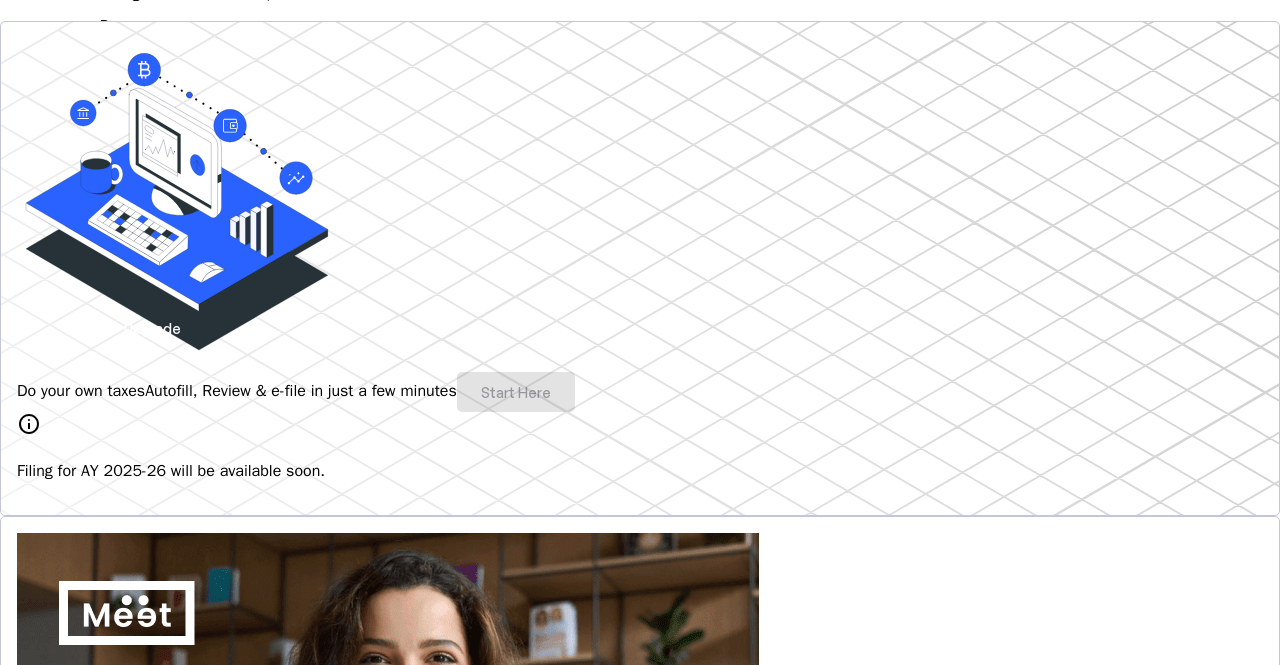 scroll, scrollTop: 0, scrollLeft: 0, axis: both 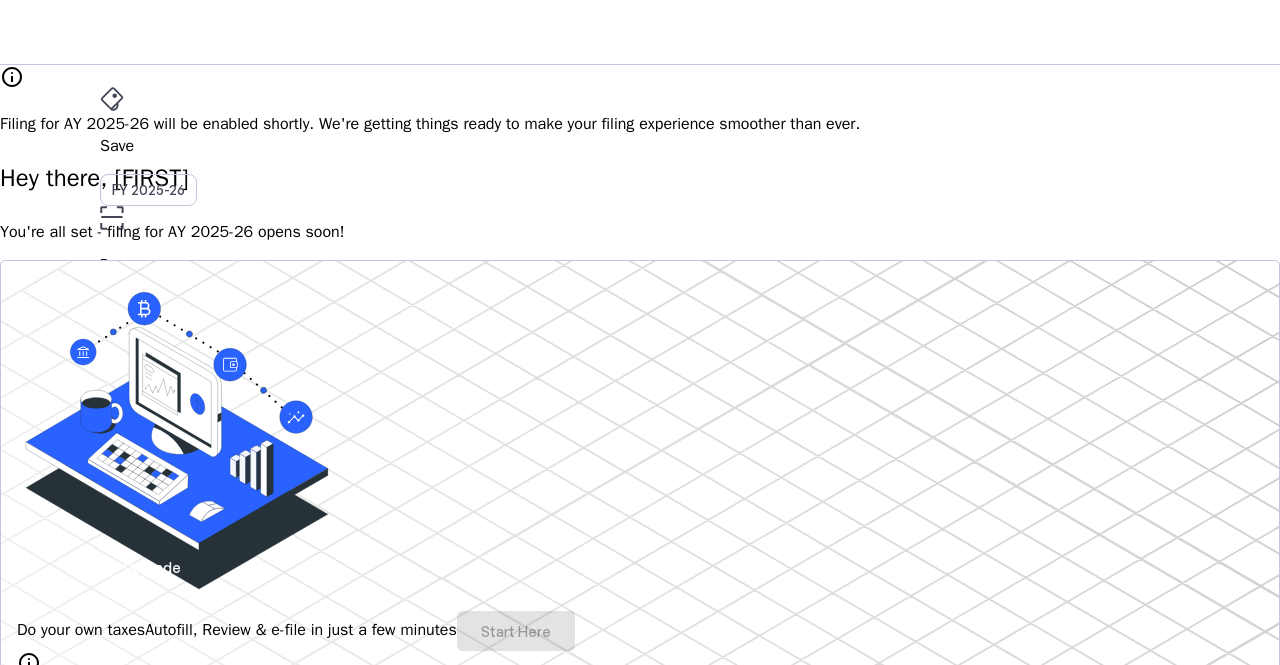 click on "File" at bounding box center (640, 352) 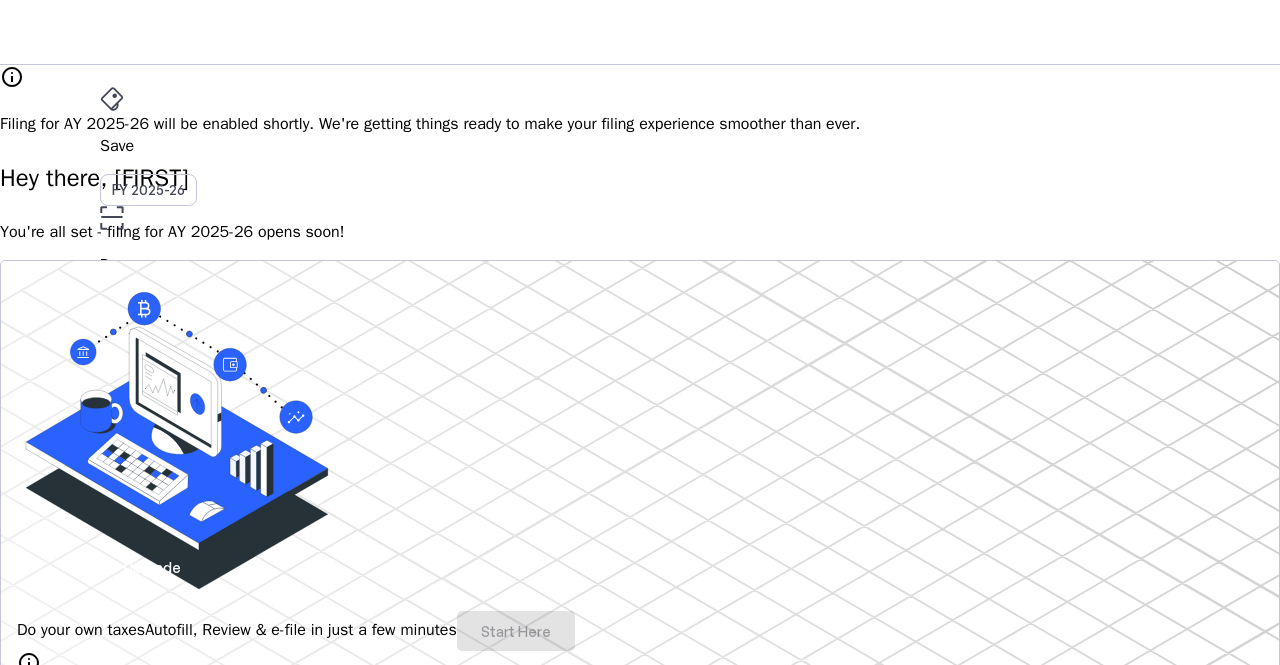click on "File" at bounding box center [640, 352] 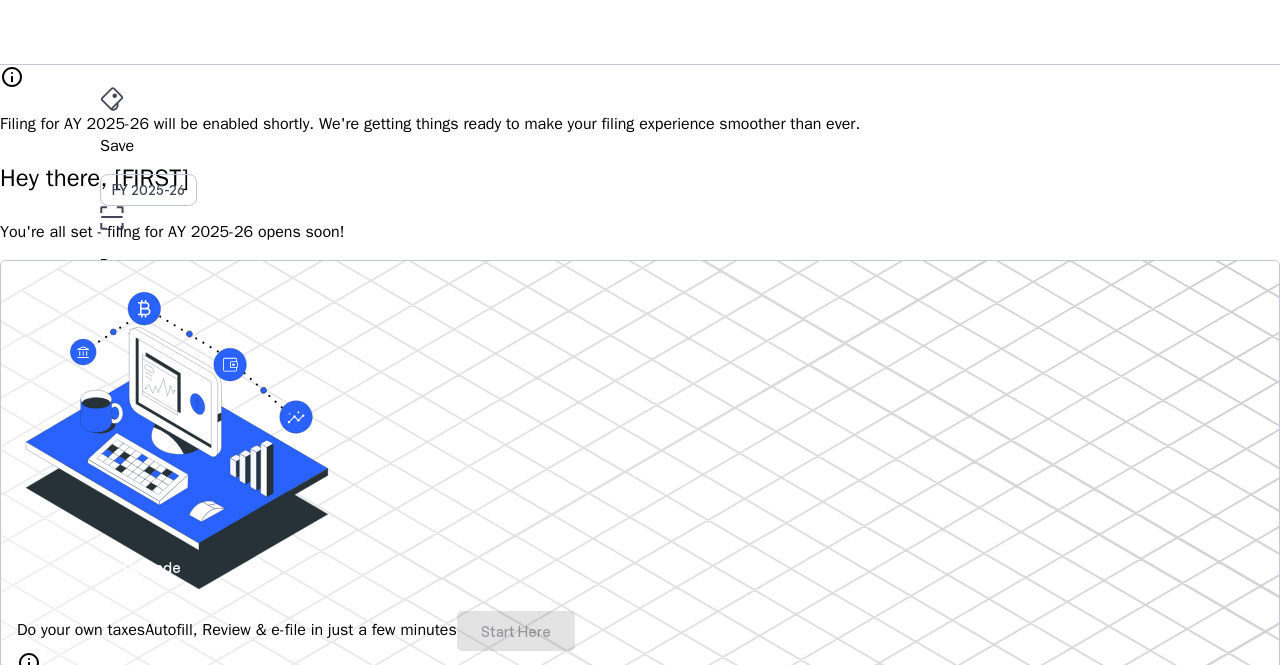 click on "Save FY 2025-26  Pay   File AY 2025-26  More  arrow_drop_down" at bounding box center [640, 293] 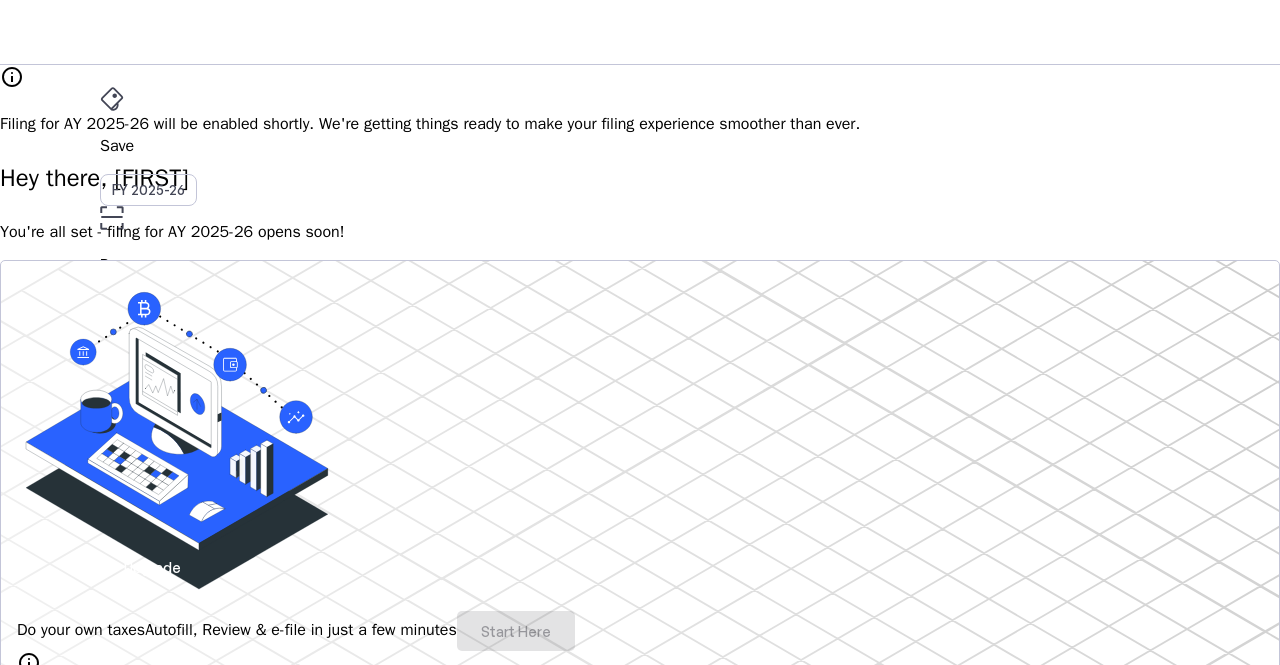 click on "TS" at bounding box center [116, 531] 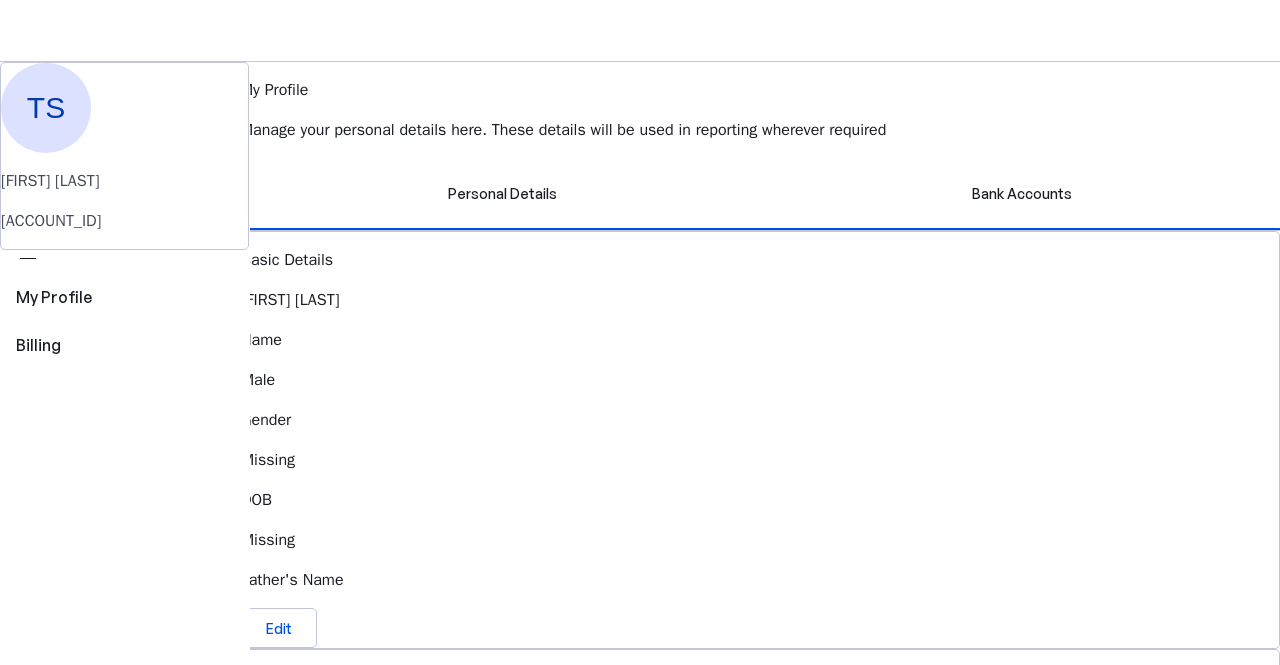 scroll, scrollTop: 0, scrollLeft: 0, axis: both 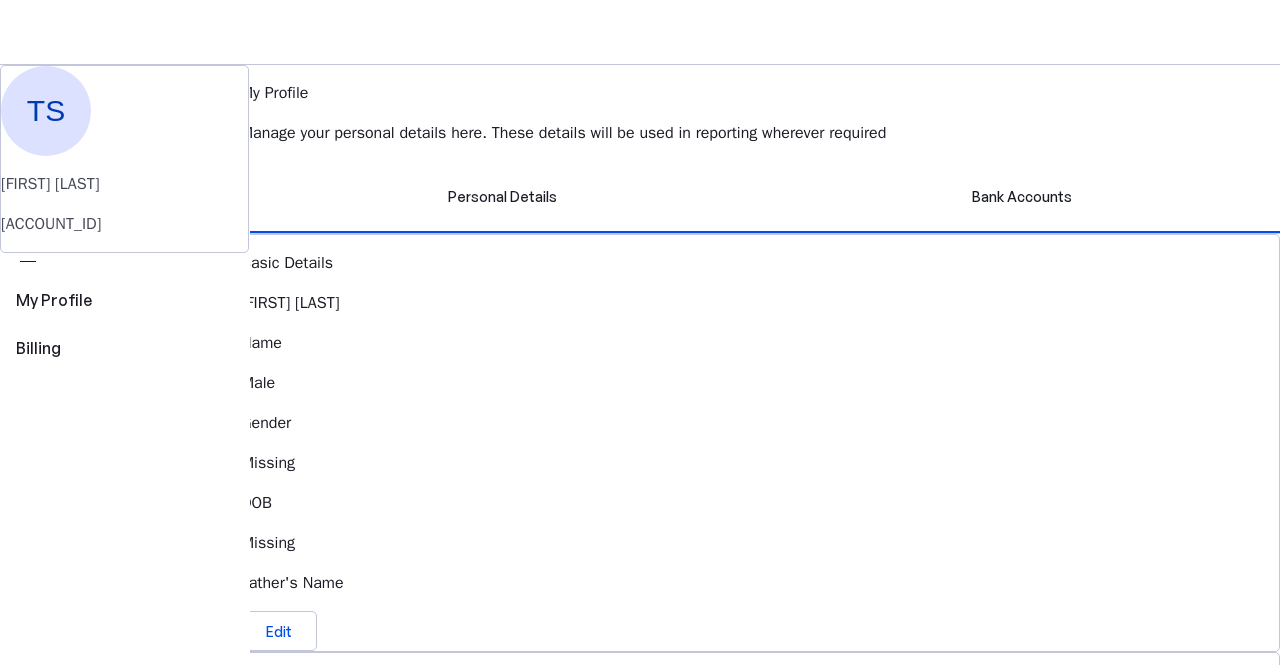 click on "More" at bounding box center (640, 440) 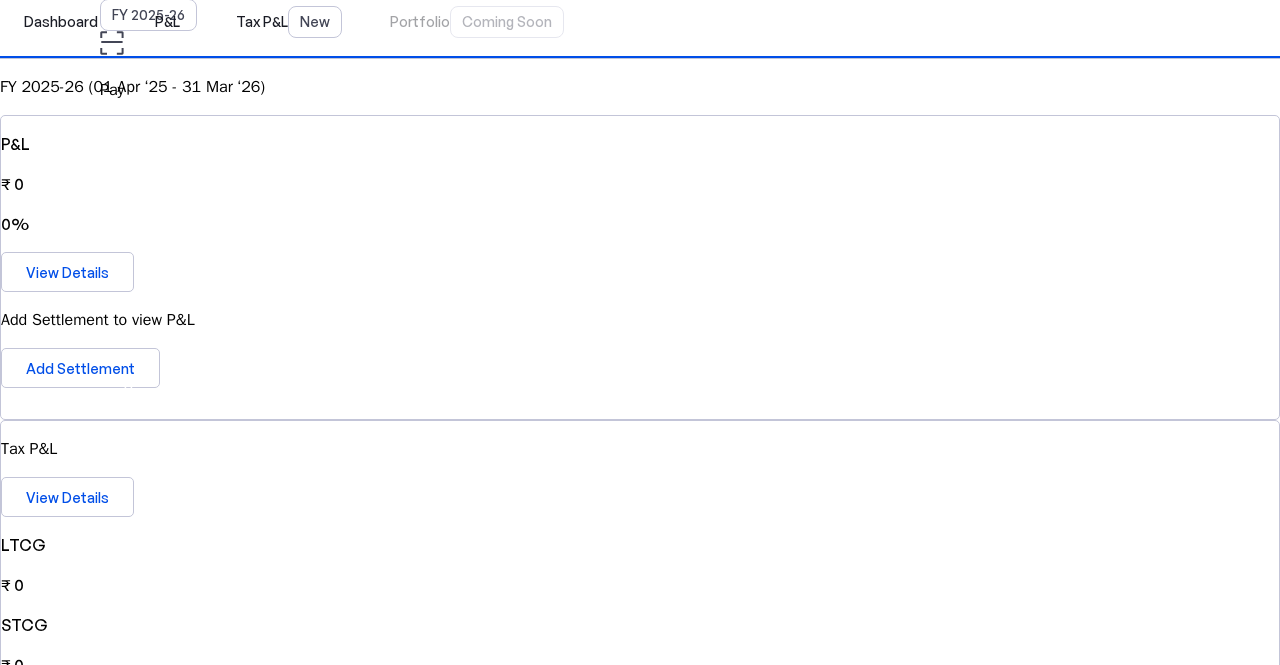 scroll, scrollTop: 200, scrollLeft: 0, axis: vertical 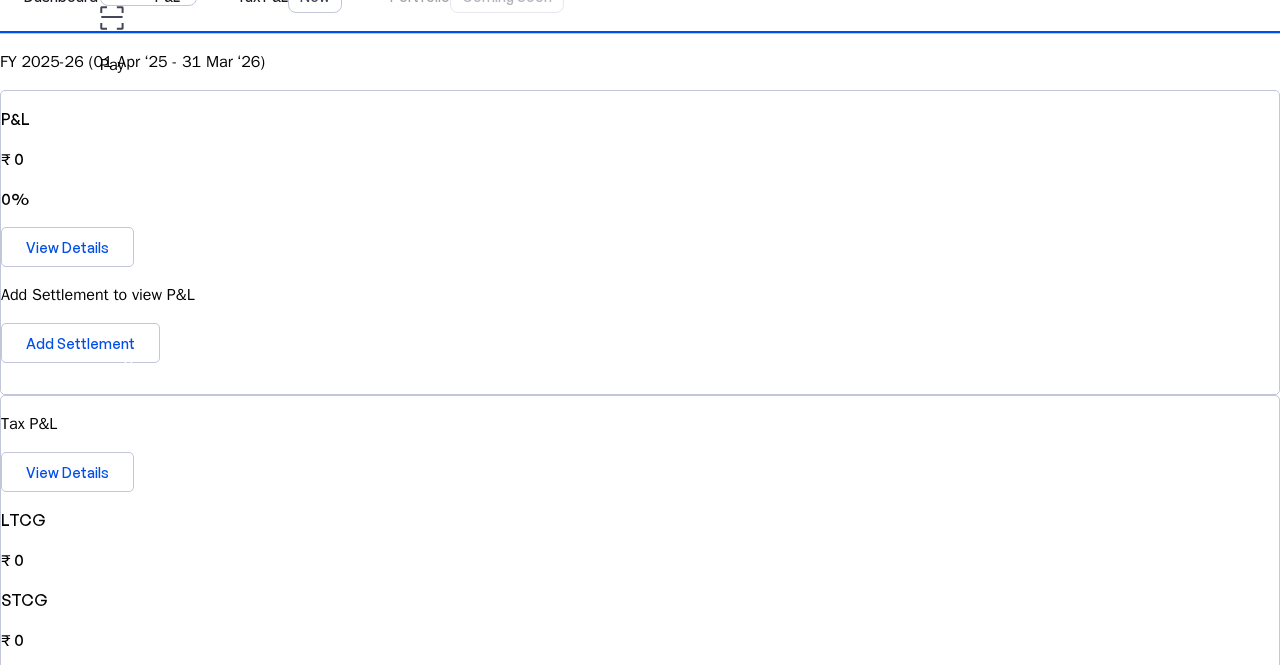 click at bounding box center [640, 1371] 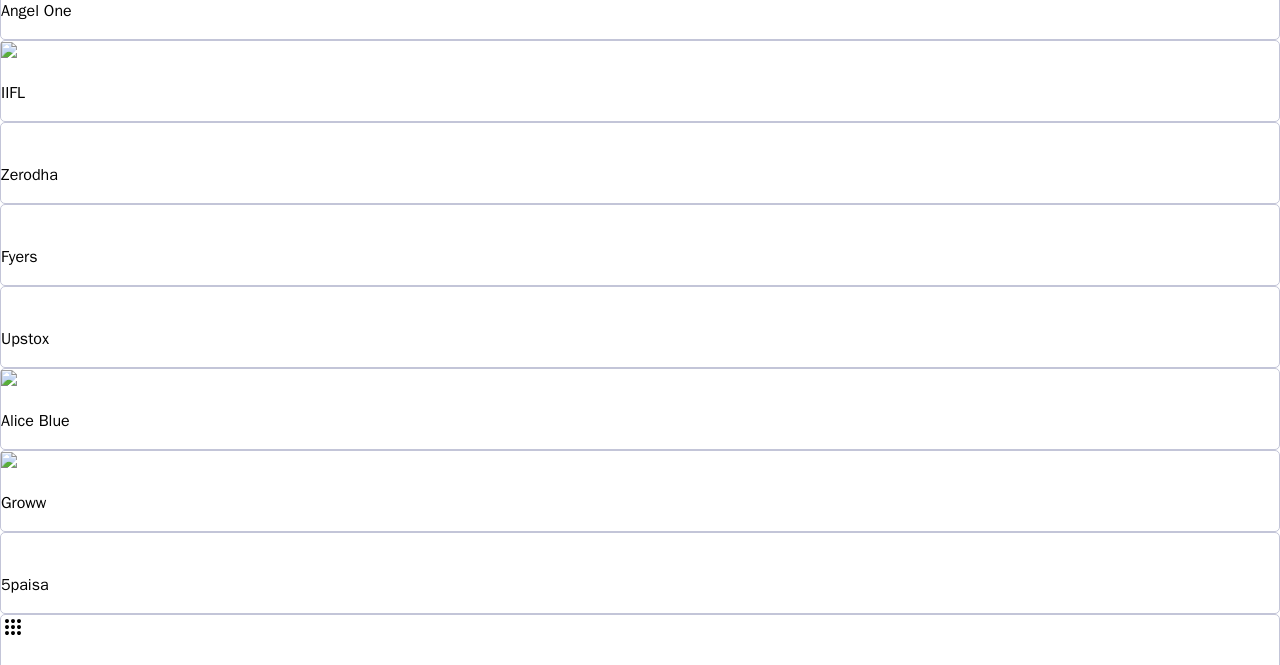 scroll, scrollTop: 400, scrollLeft: 0, axis: vertical 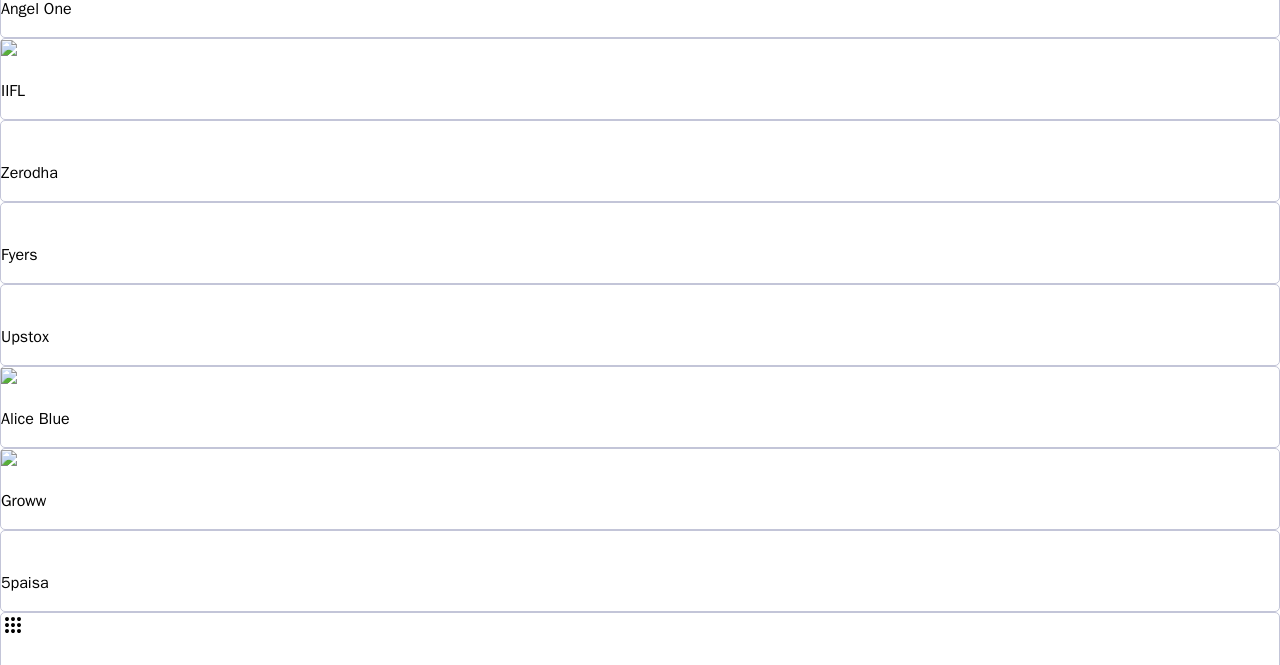 click on "Lemonn" at bounding box center [107, 820] 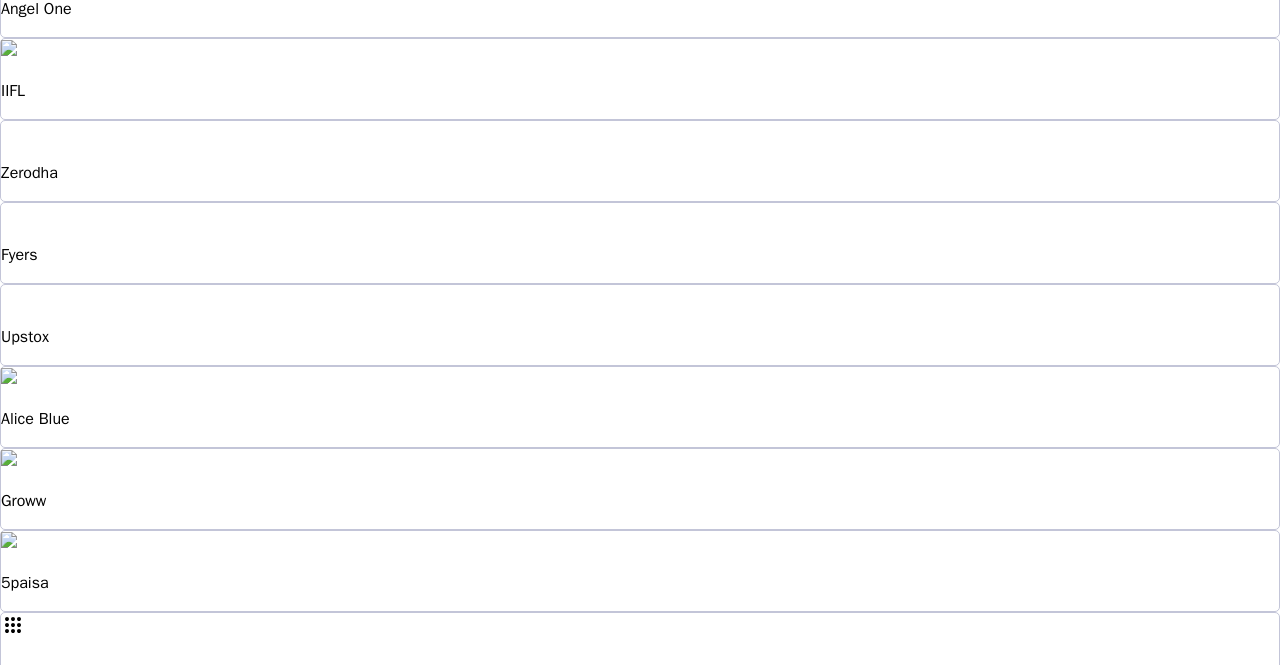 click at bounding box center [640, 1213] 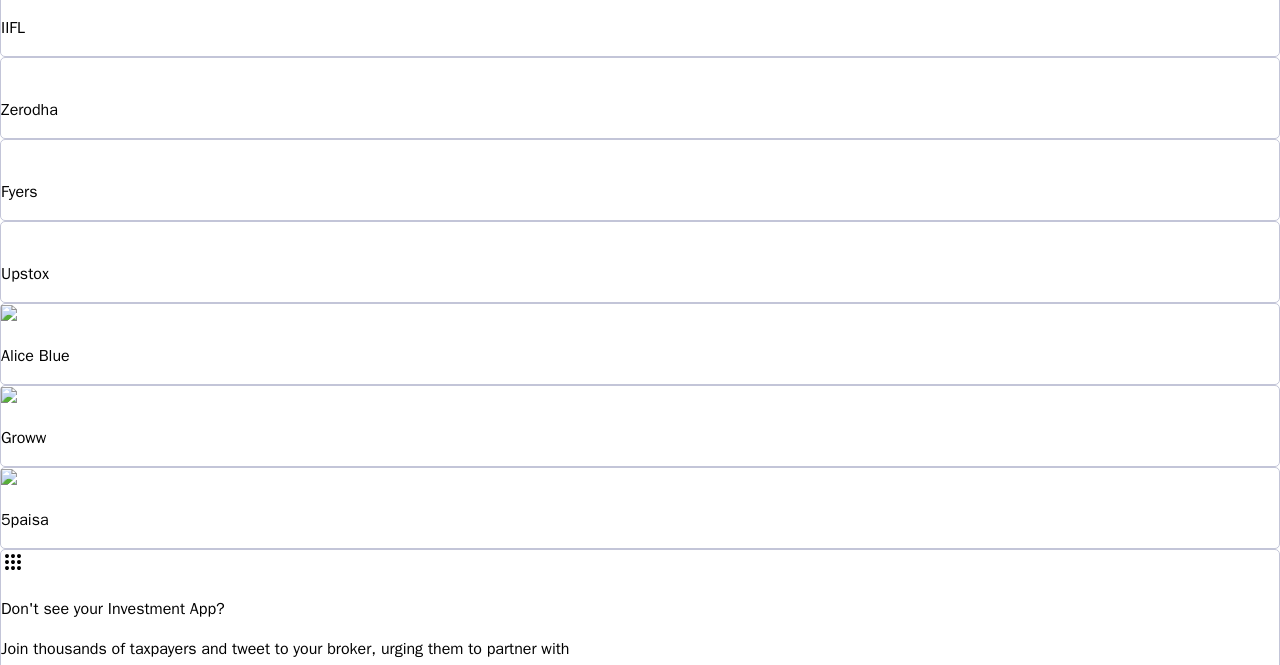 scroll, scrollTop: 504, scrollLeft: 0, axis: vertical 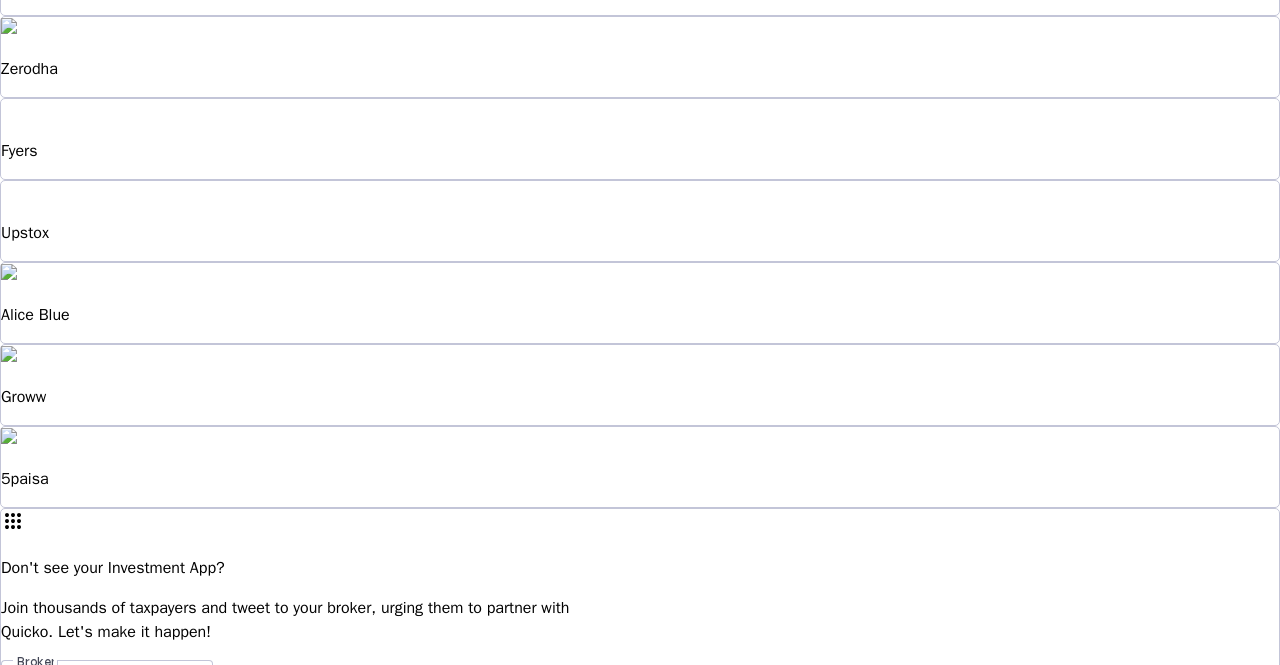 click on "edit Add Account Manually chevron_right" at bounding box center [640, 869] 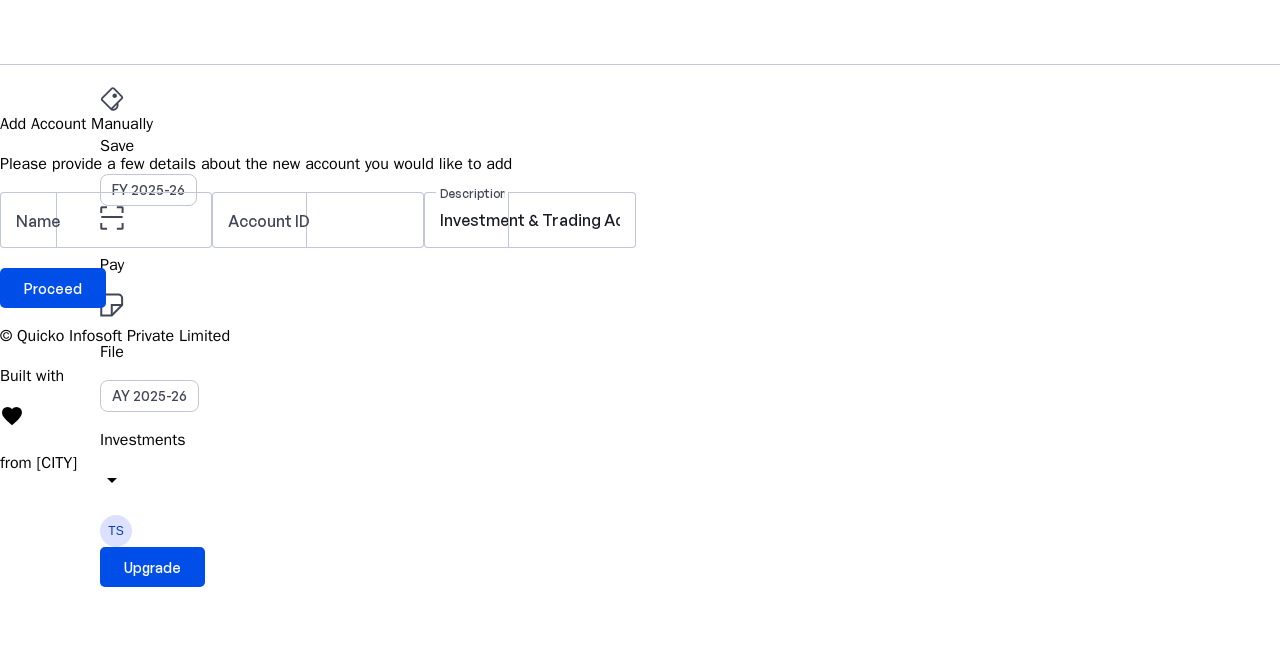 click on "Investments" at bounding box center [640, 440] 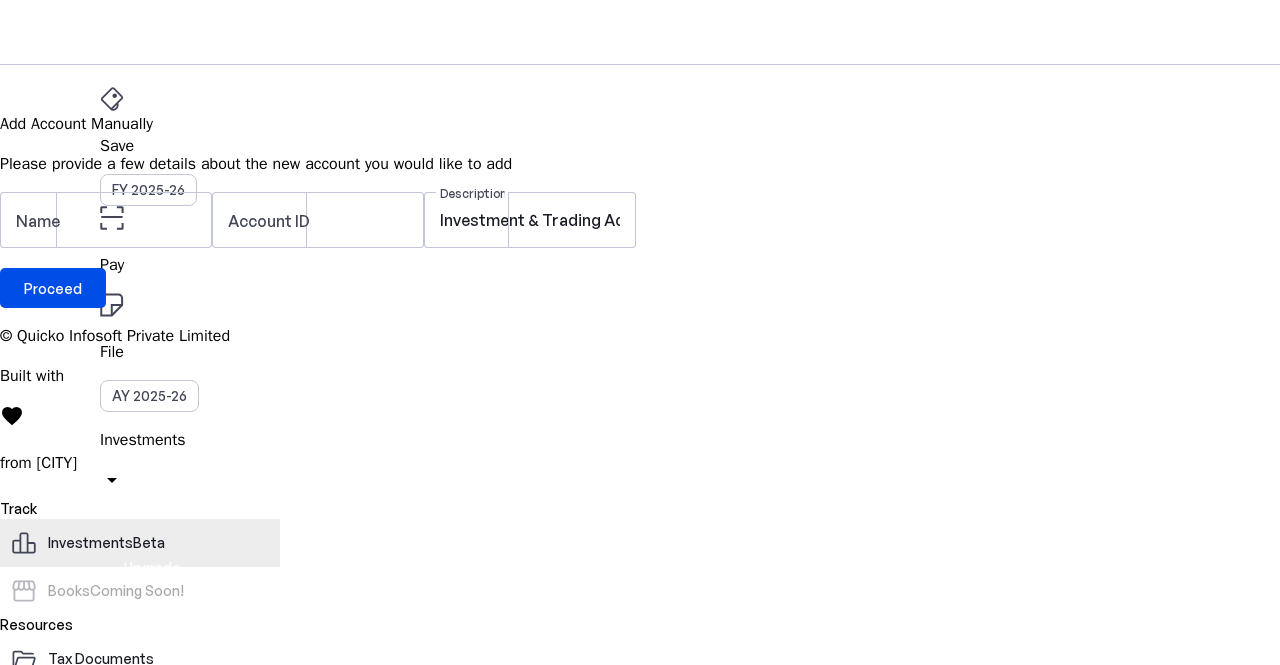 click on "Investments" at bounding box center (90, 542) 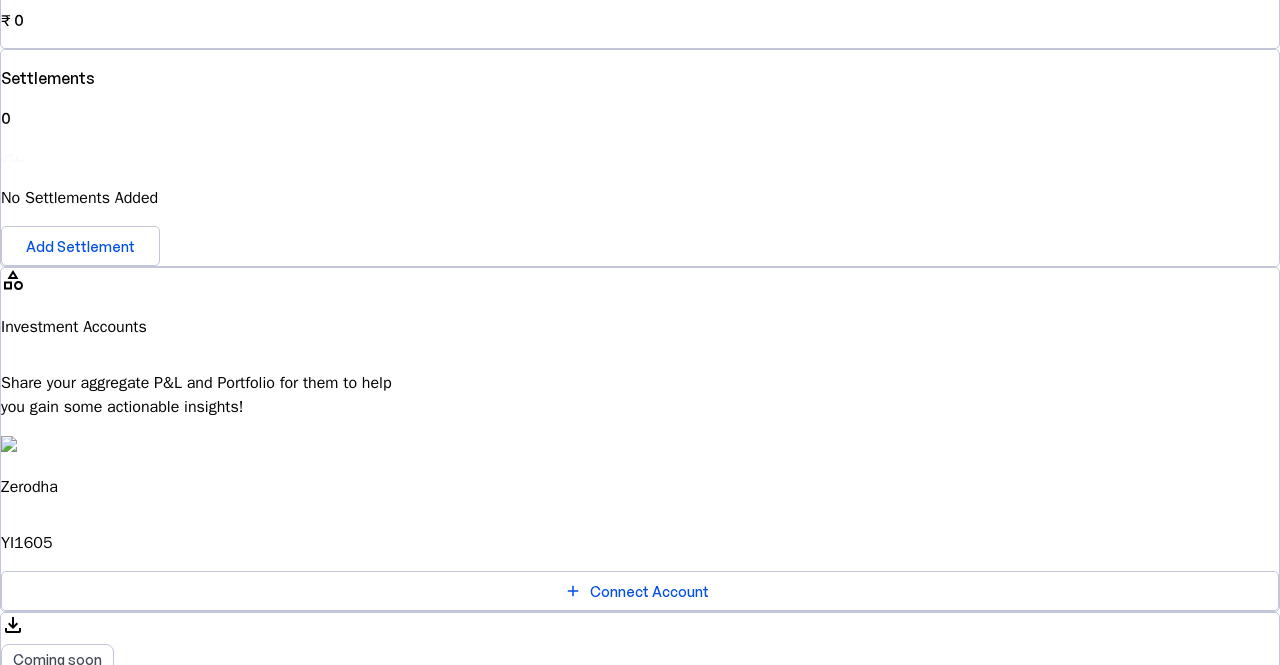scroll, scrollTop: 180, scrollLeft: 0, axis: vertical 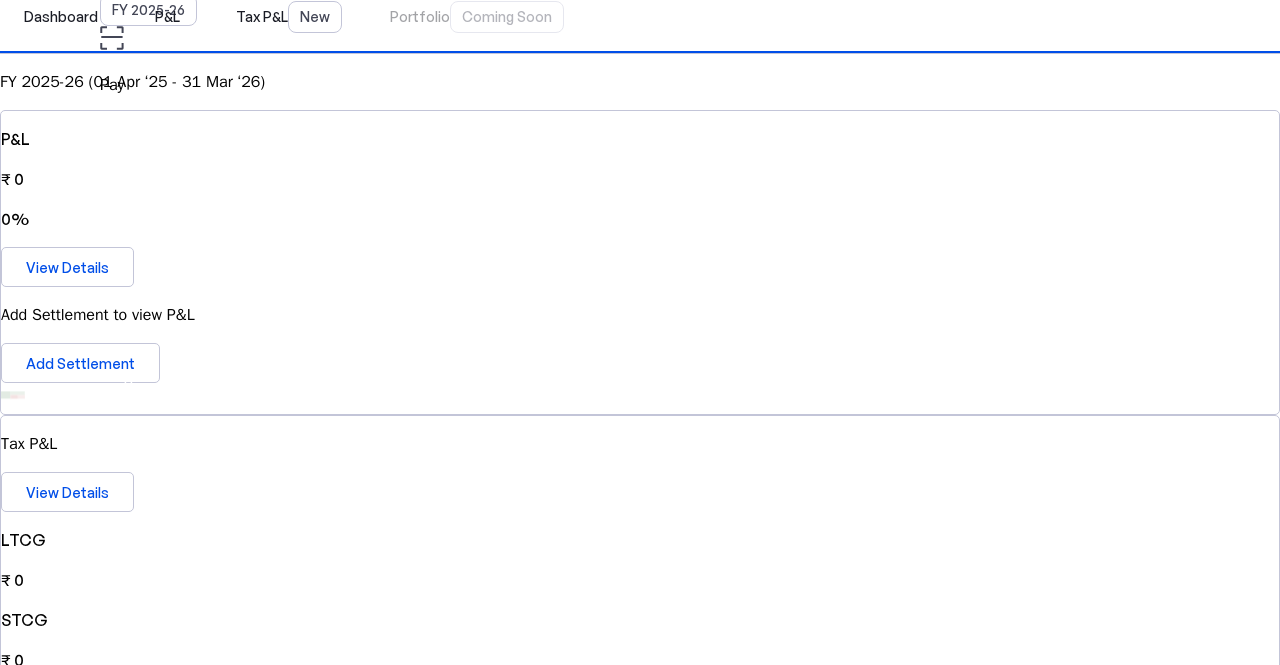 click at bounding box center [640, 1391] 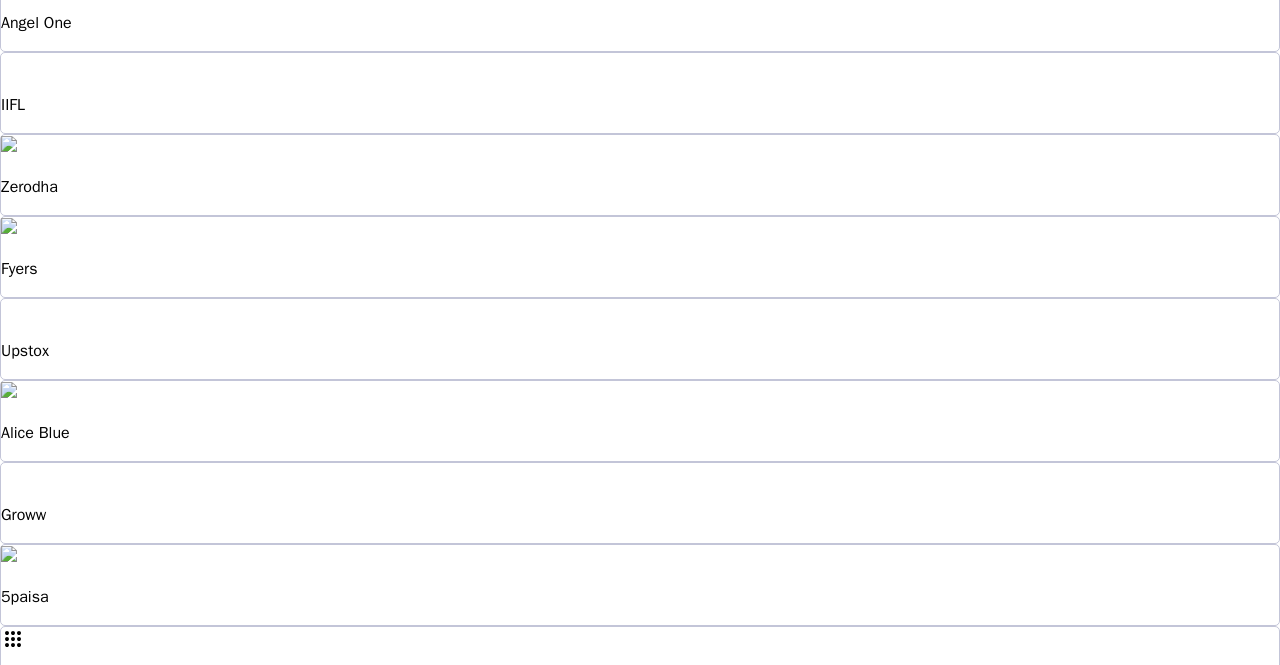 scroll, scrollTop: 400, scrollLeft: 0, axis: vertical 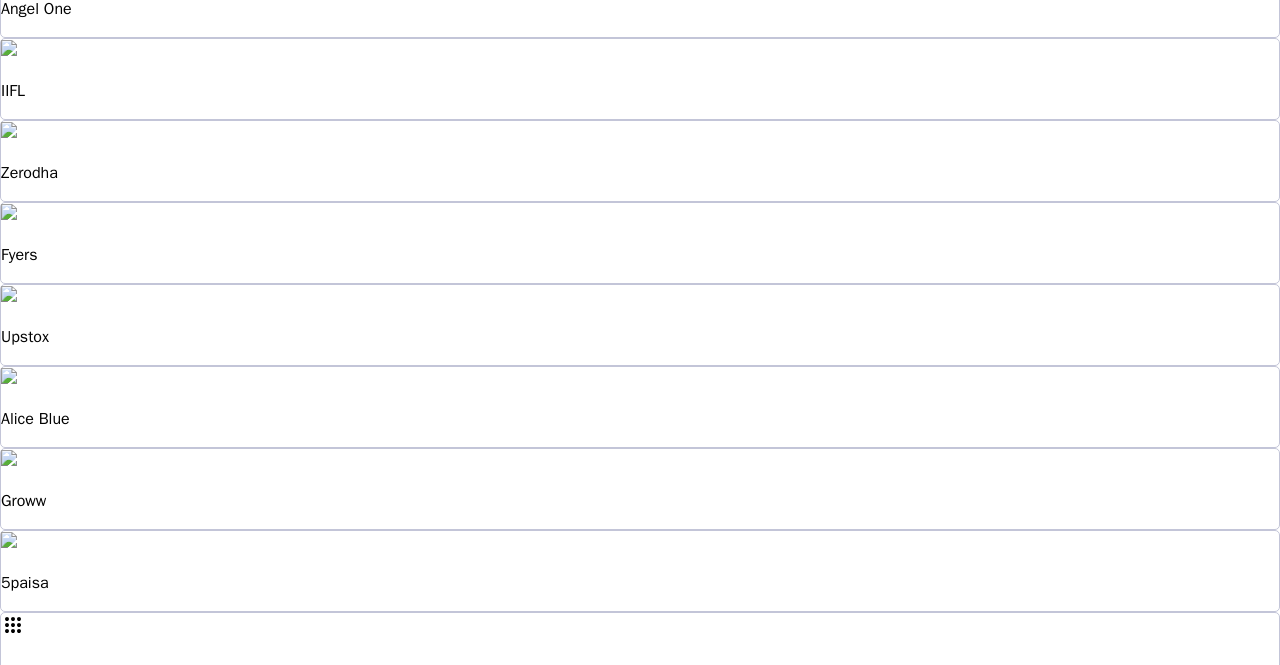 click on "Lemonn" at bounding box center (102, 812) 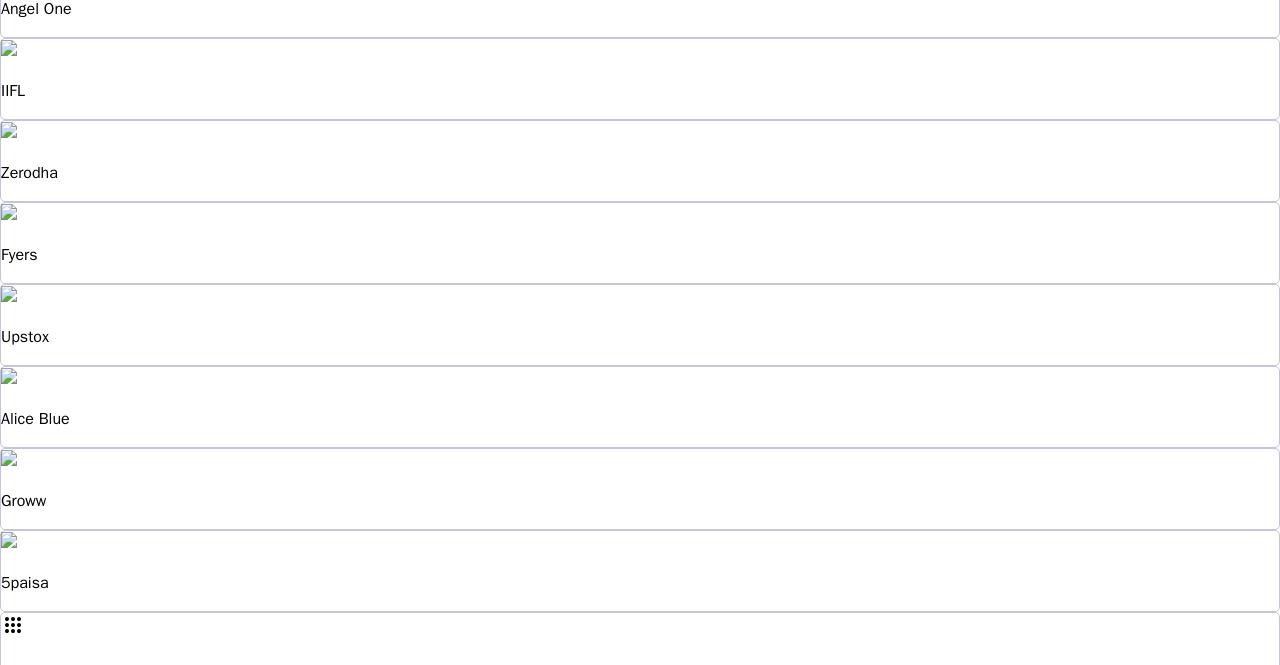 scroll, scrollTop: 0, scrollLeft: 0, axis: both 